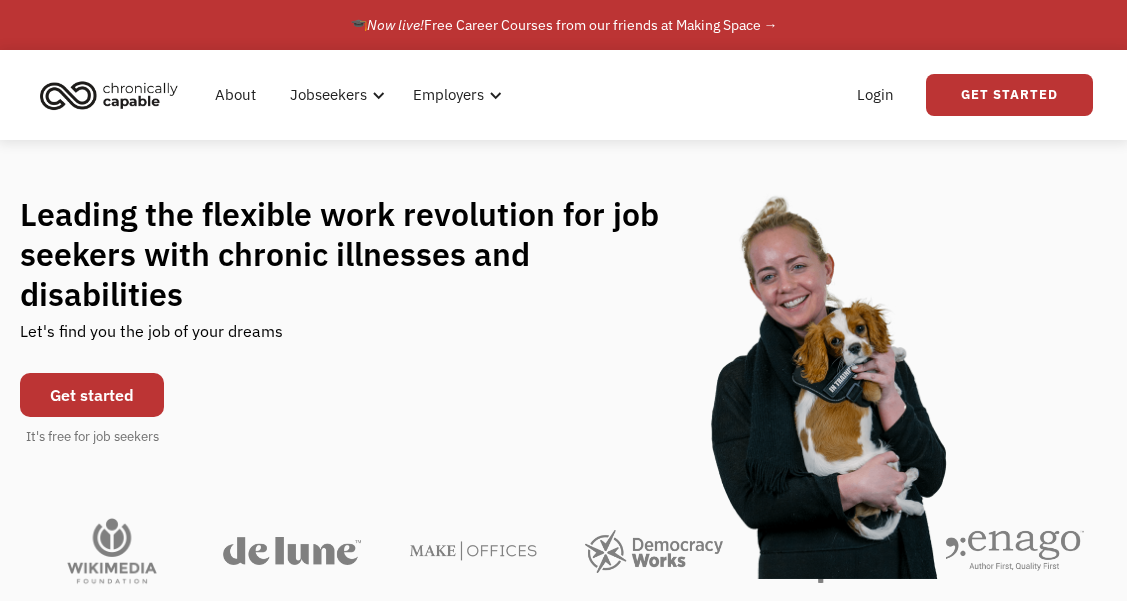 scroll, scrollTop: 0, scrollLeft: 0, axis: both 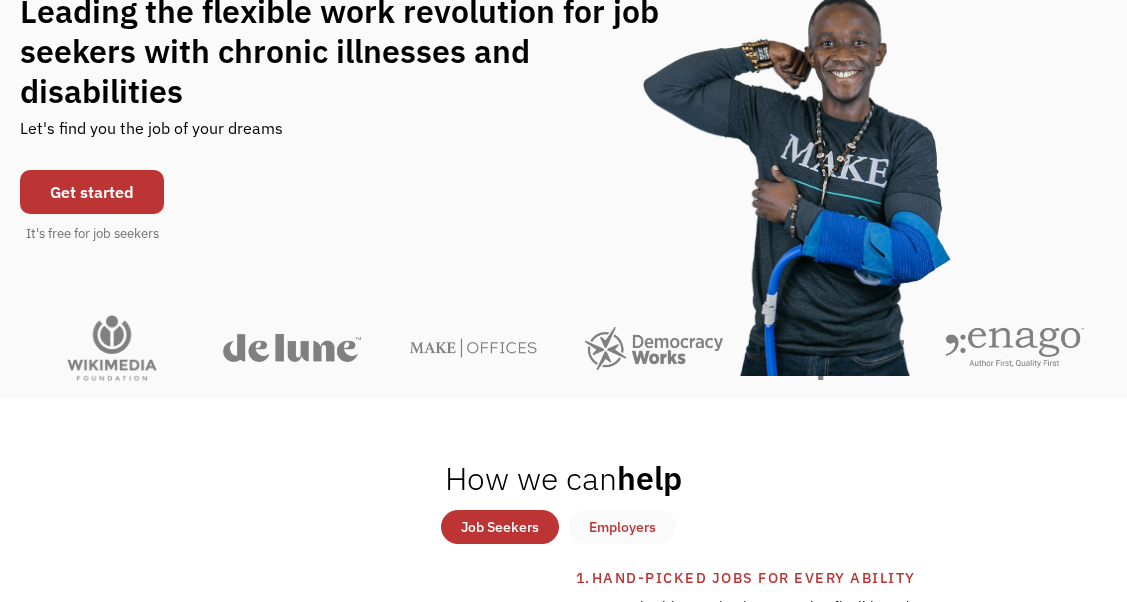click on "Get started" at bounding box center [92, 192] 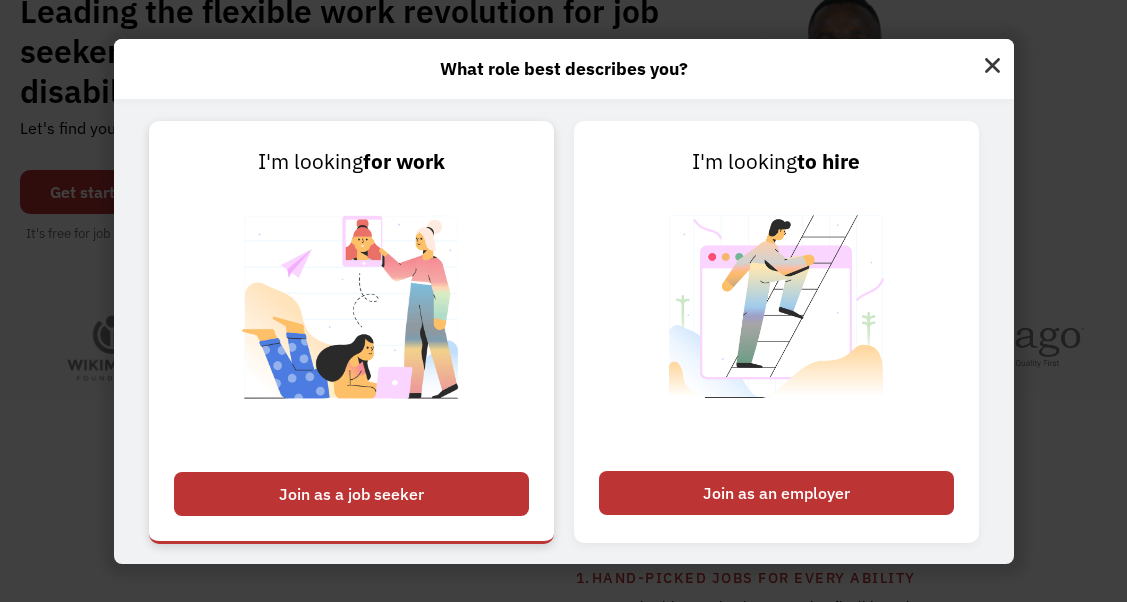 click on "Join as a job seeker" at bounding box center [351, 494] 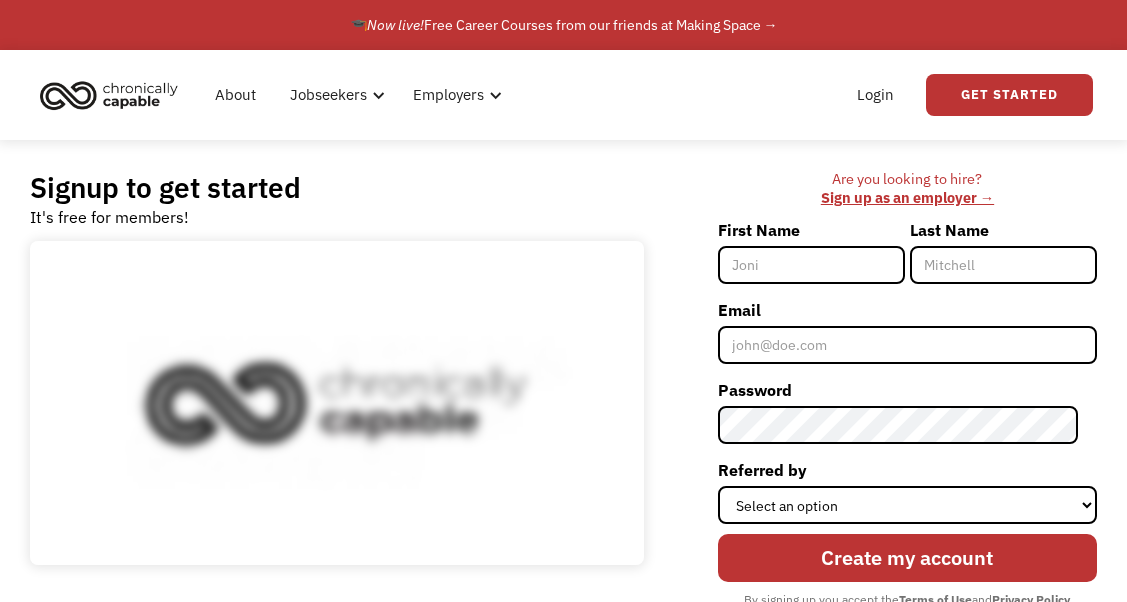 scroll, scrollTop: 0, scrollLeft: 0, axis: both 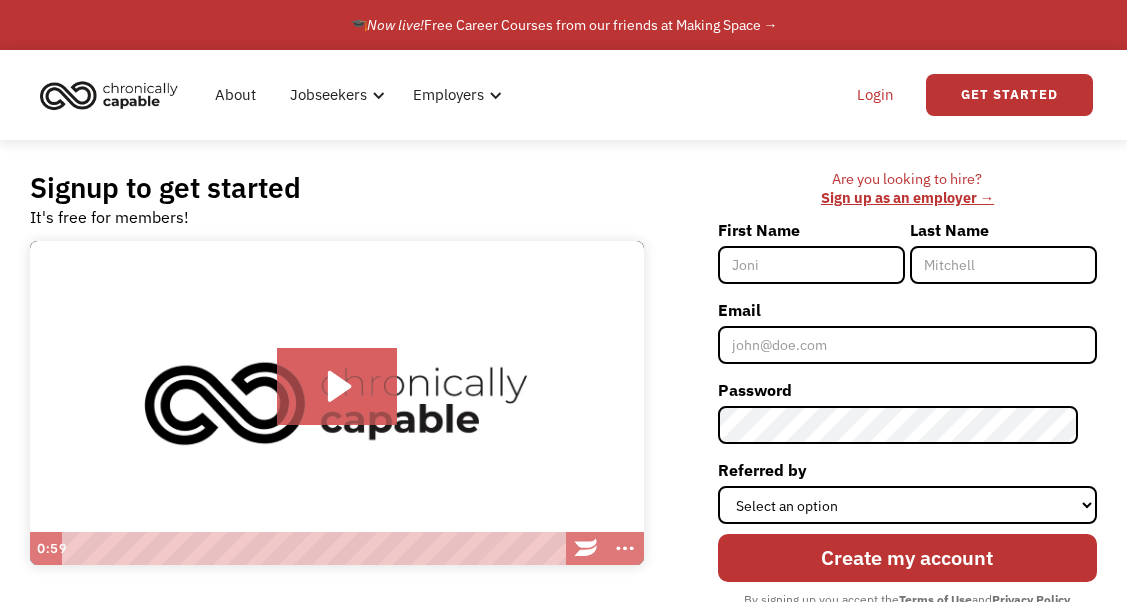 click on "Login" at bounding box center (875, 95) 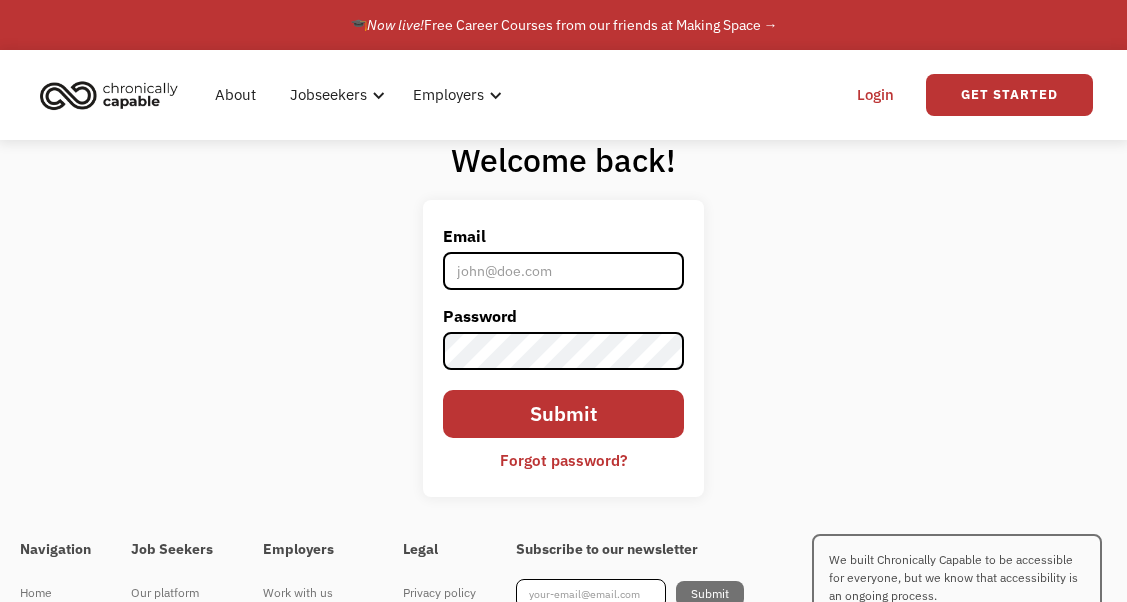 scroll, scrollTop: 0, scrollLeft: 0, axis: both 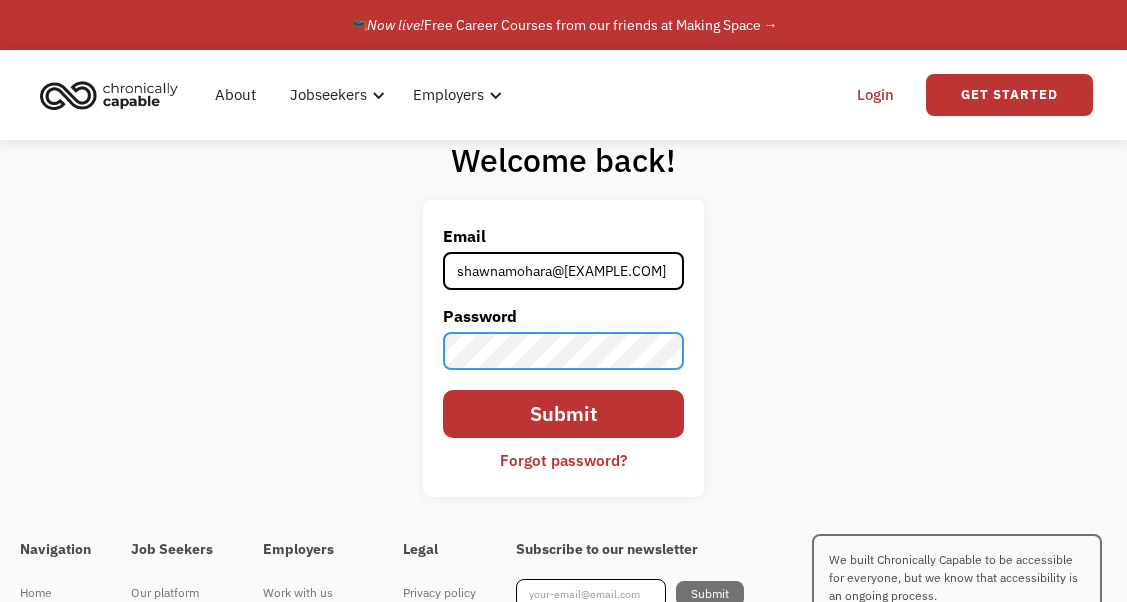 click on "Submit" at bounding box center [564, 414] 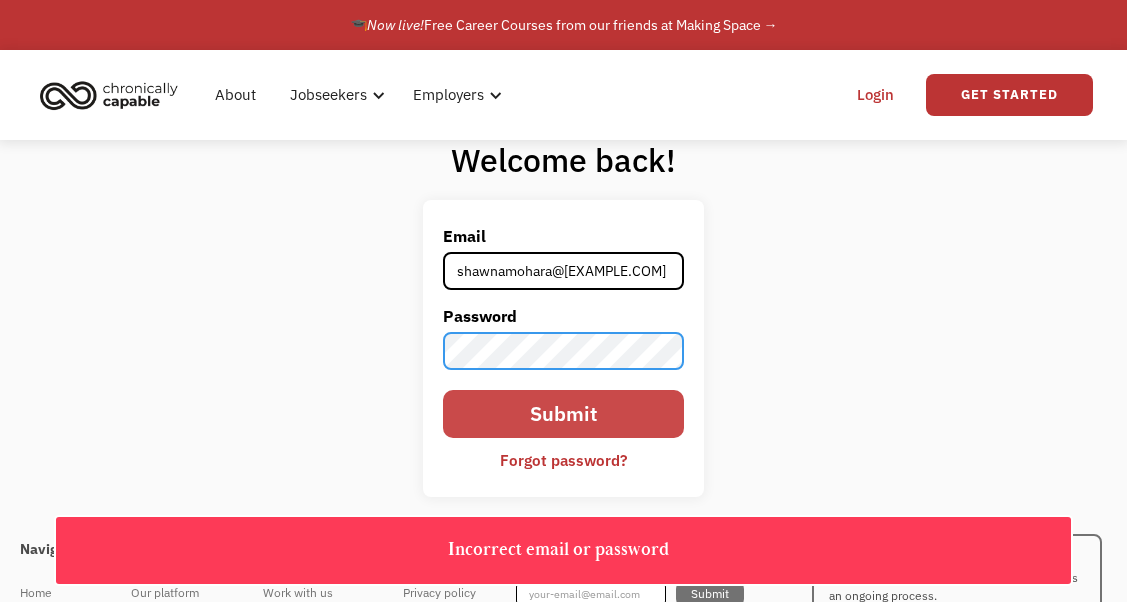 click on "Submit" at bounding box center (564, 414) 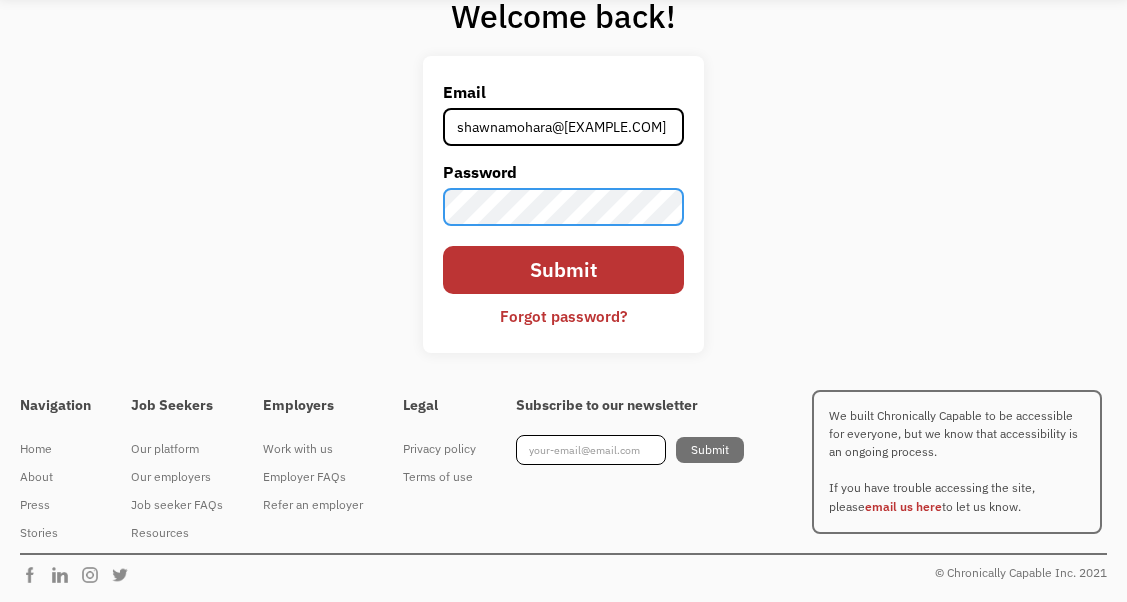 scroll, scrollTop: 0, scrollLeft: 0, axis: both 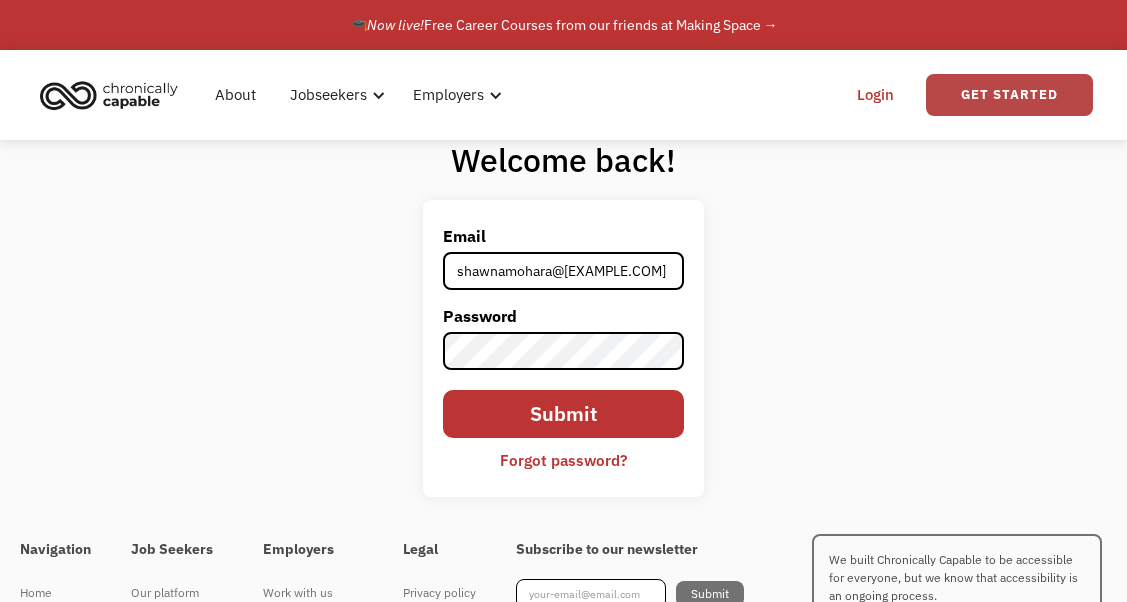 click on "Get Started" at bounding box center [1009, 95] 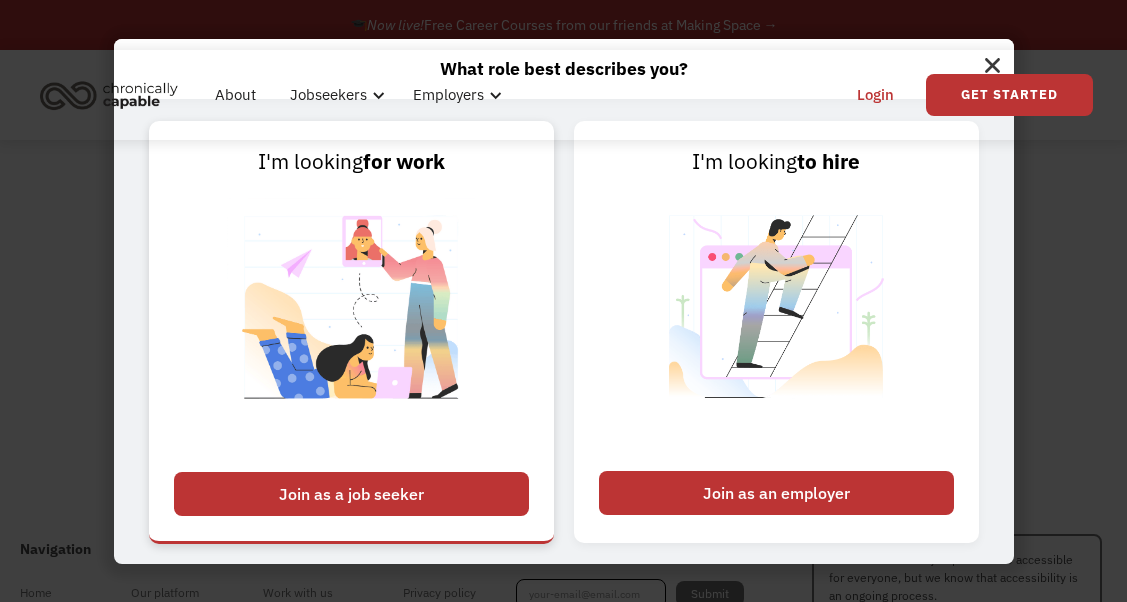 click on "Join as a job seeker" at bounding box center (351, 494) 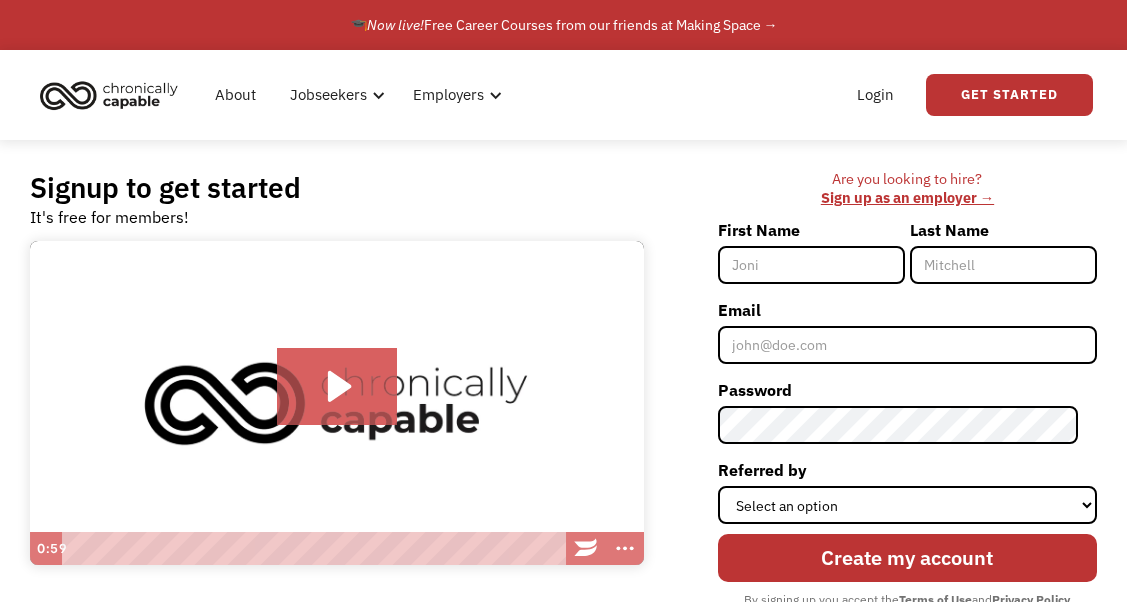 scroll, scrollTop: 0, scrollLeft: 0, axis: both 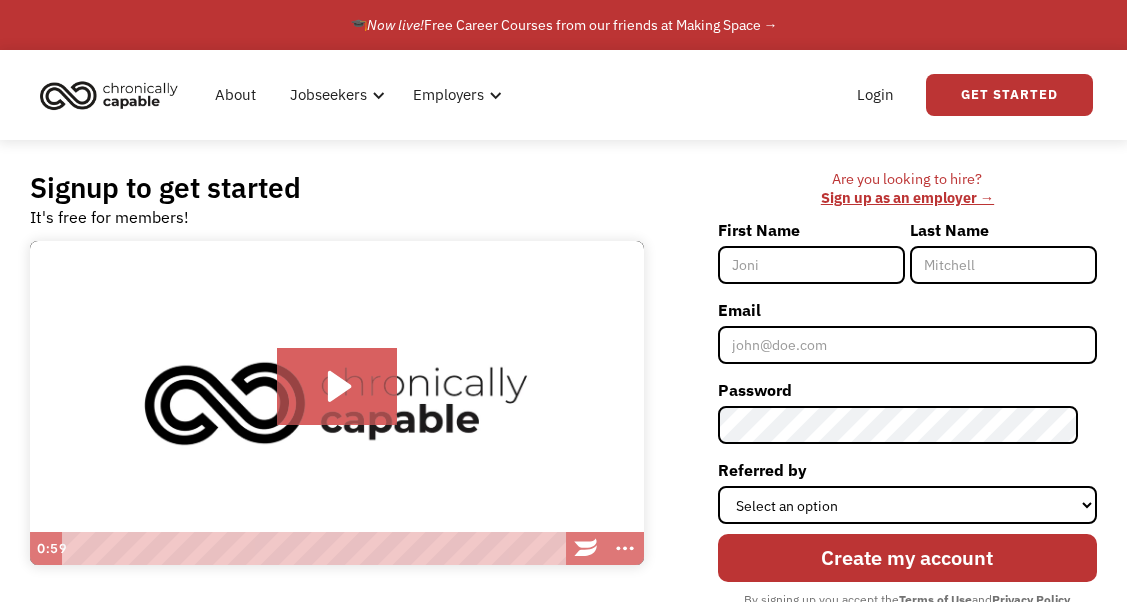 click on "First Name" at bounding box center [811, 265] 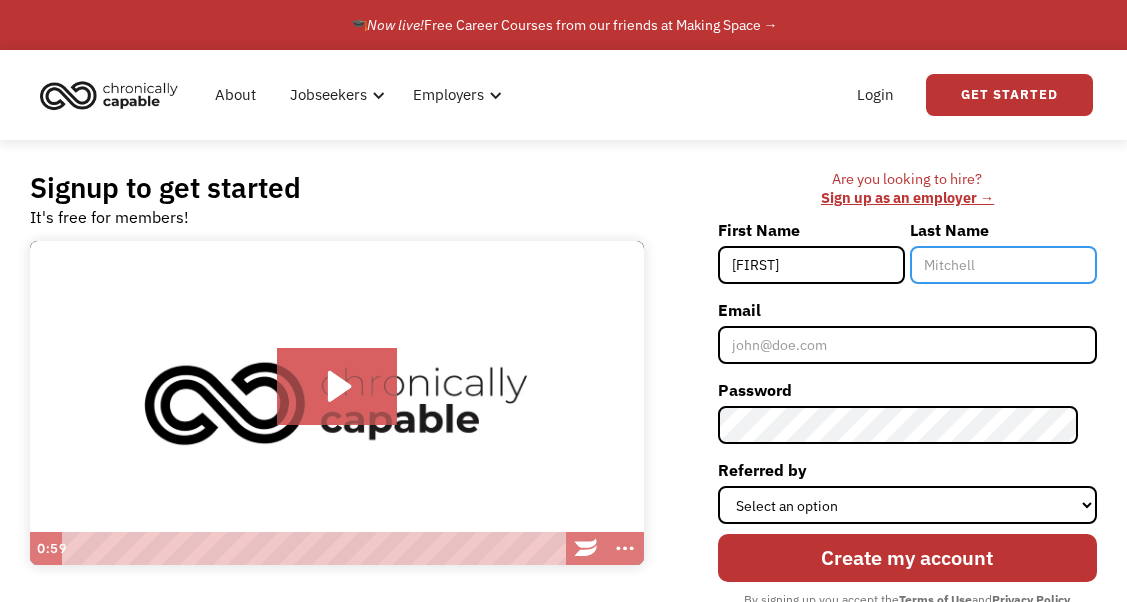 type on "[LAST]" 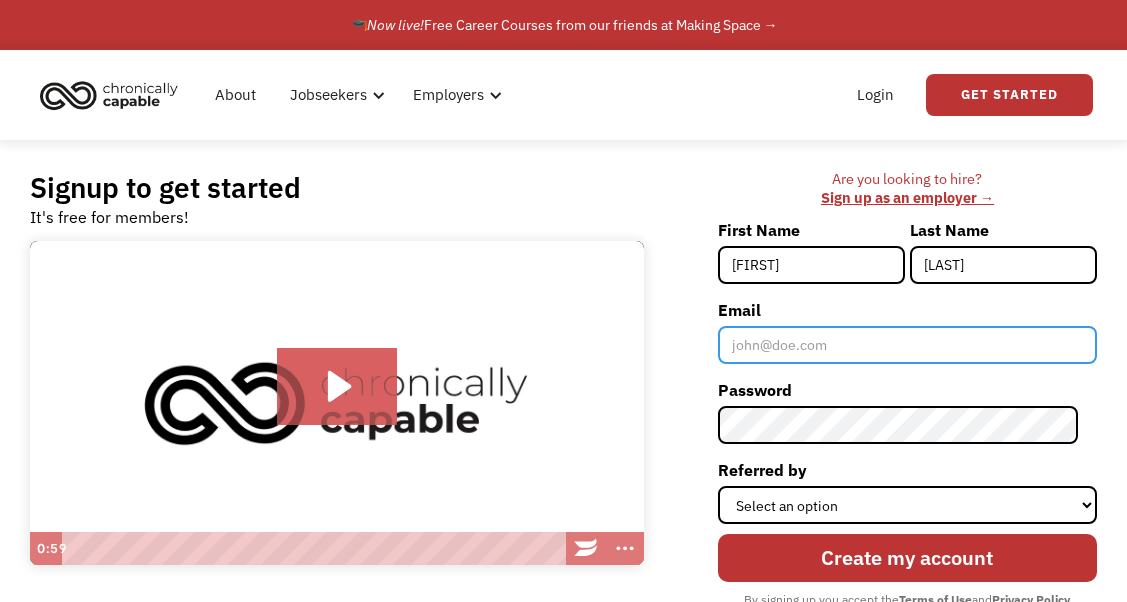 click on "Email" at bounding box center (907, 345) 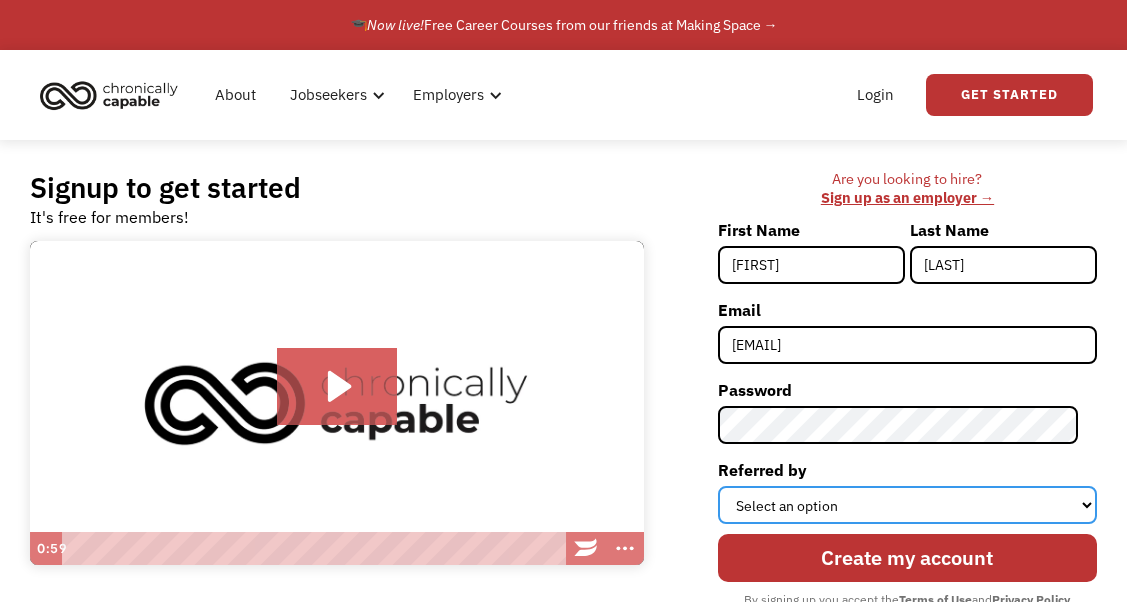 click on "Select an option Instagram Facebook Twitter Search Engine News Article Word of Mouth Employer Other" at bounding box center (907, 505) 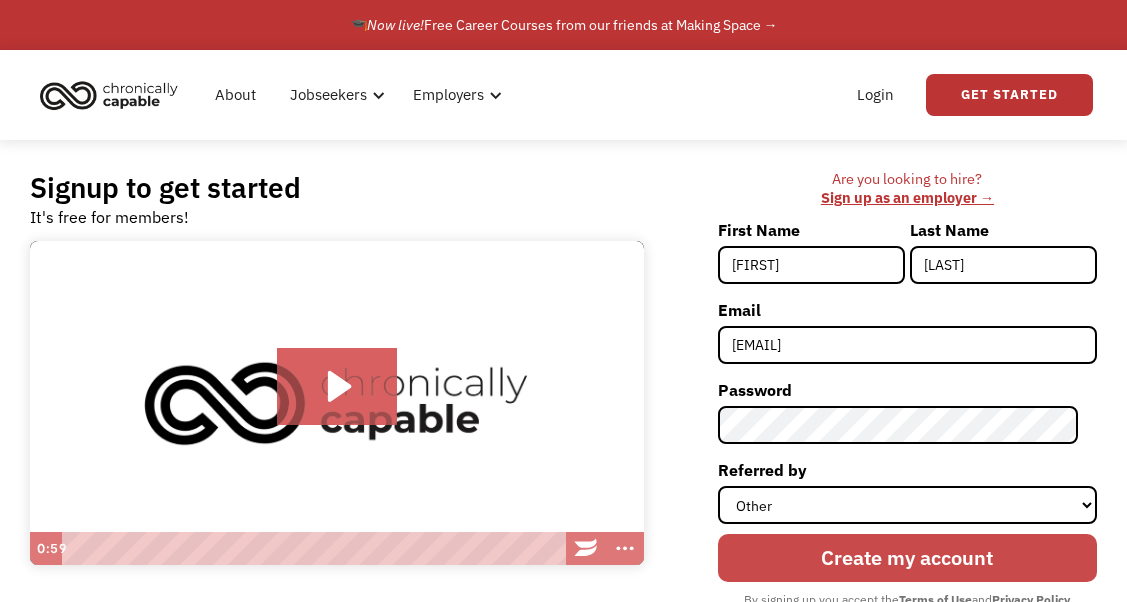click on "Create my account" at bounding box center (907, 558) 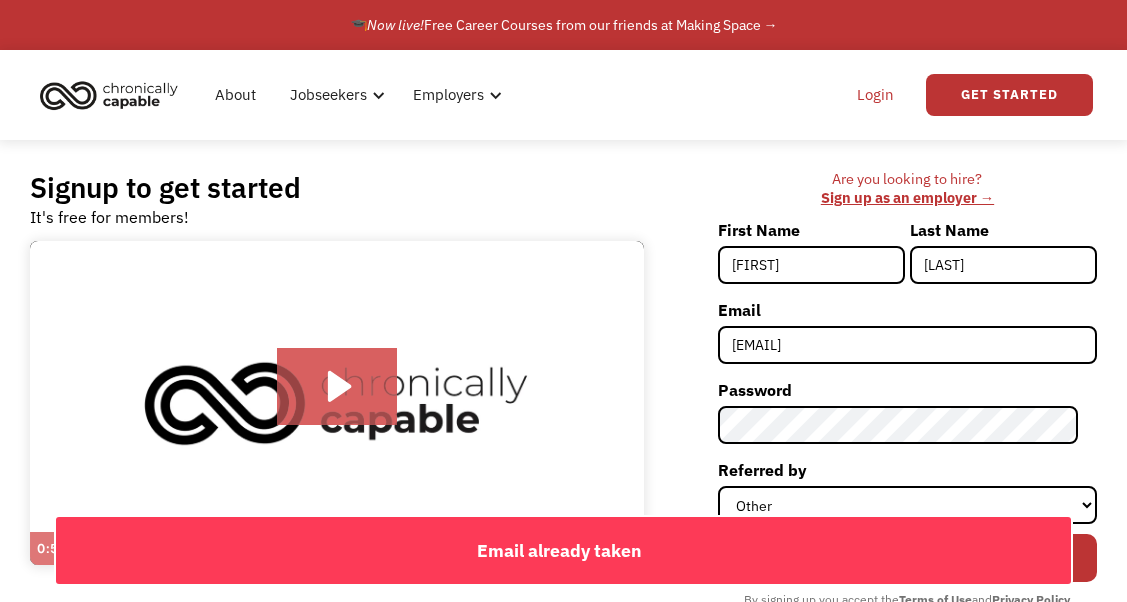 click on "Login" at bounding box center (875, 95) 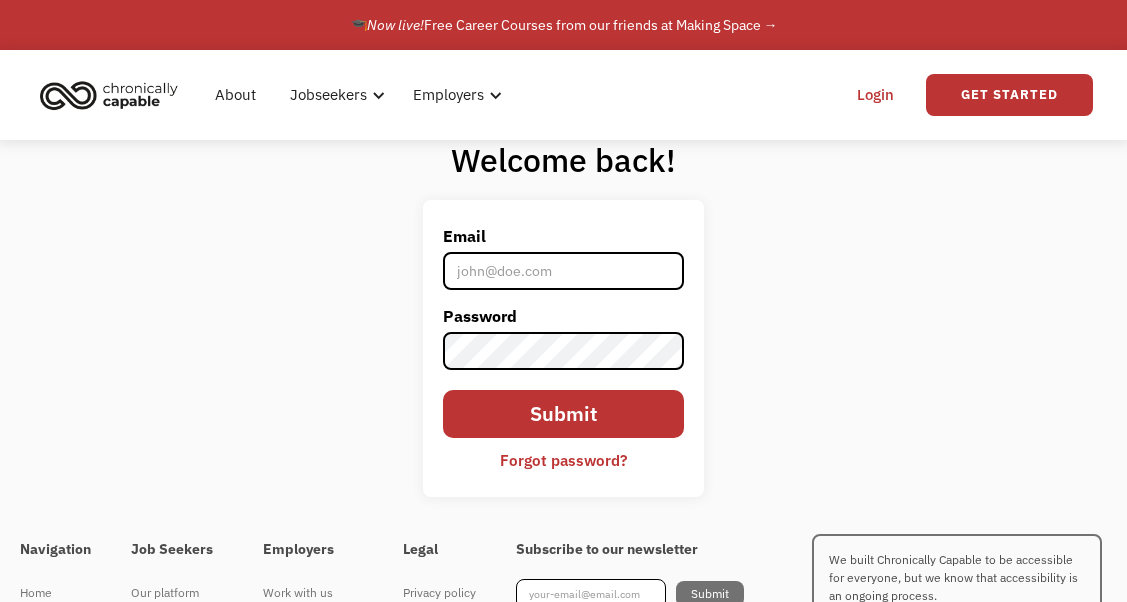 scroll, scrollTop: 0, scrollLeft: 0, axis: both 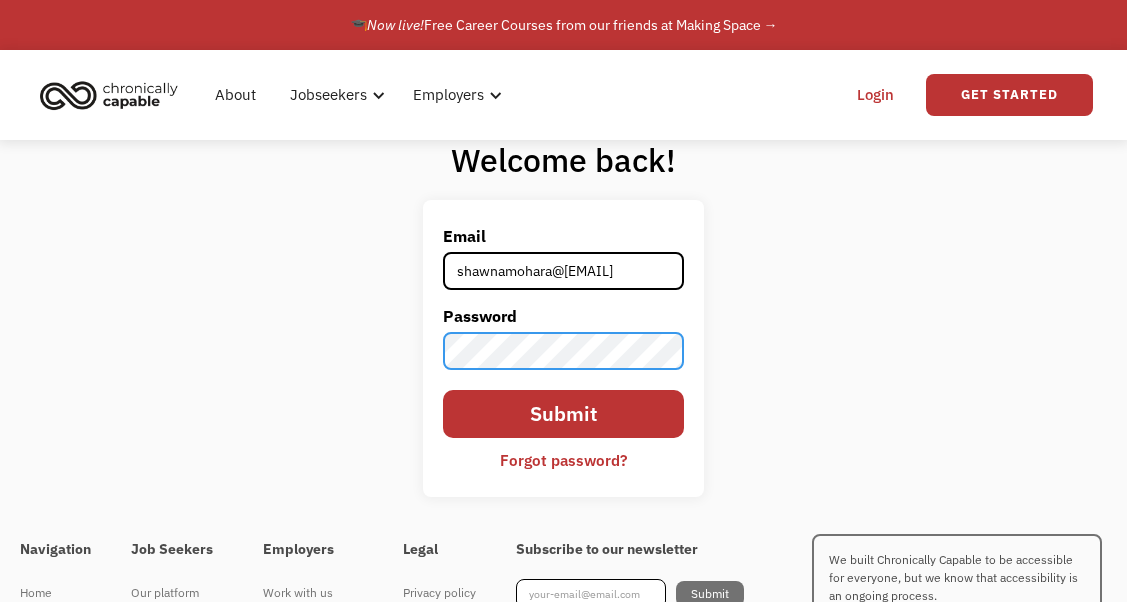 click on "Submit" at bounding box center [564, 414] 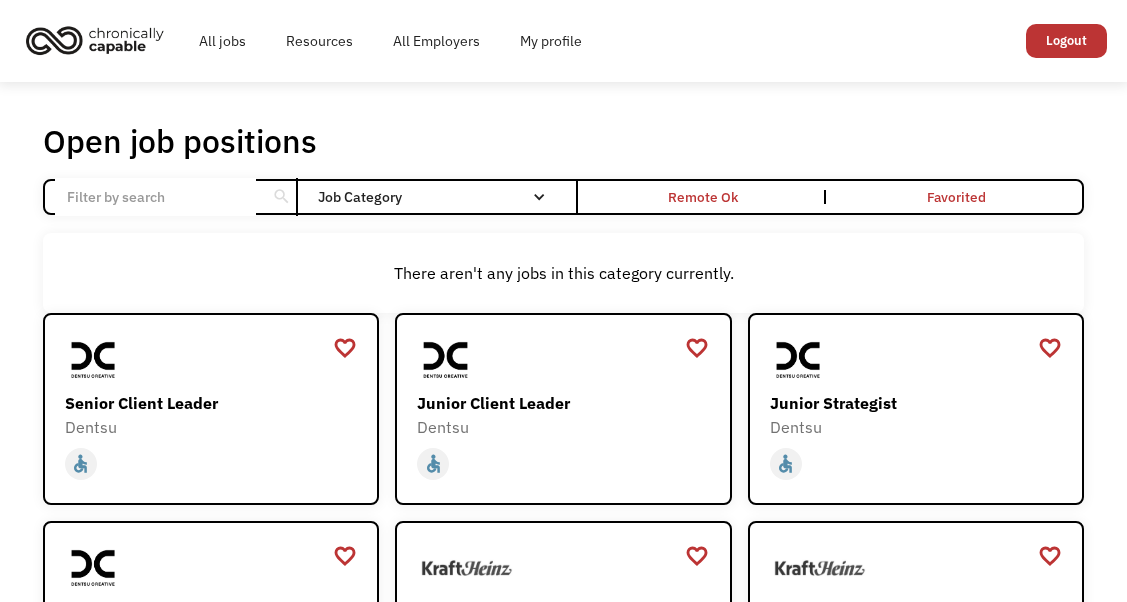 scroll, scrollTop: 0, scrollLeft: 0, axis: both 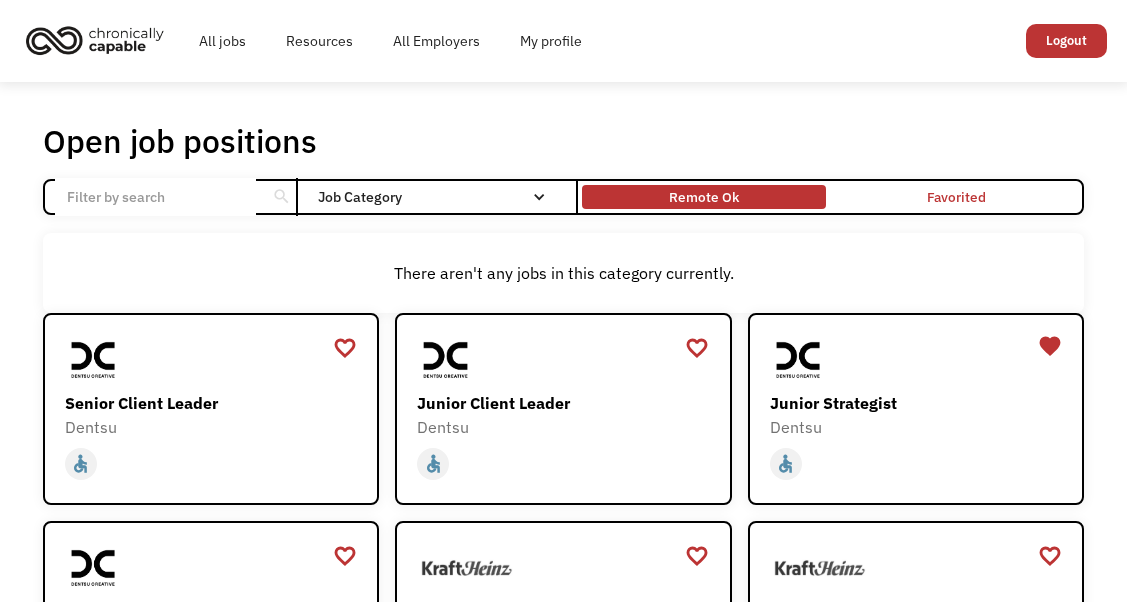 click on "Remote Ok" at bounding box center (704, 197) 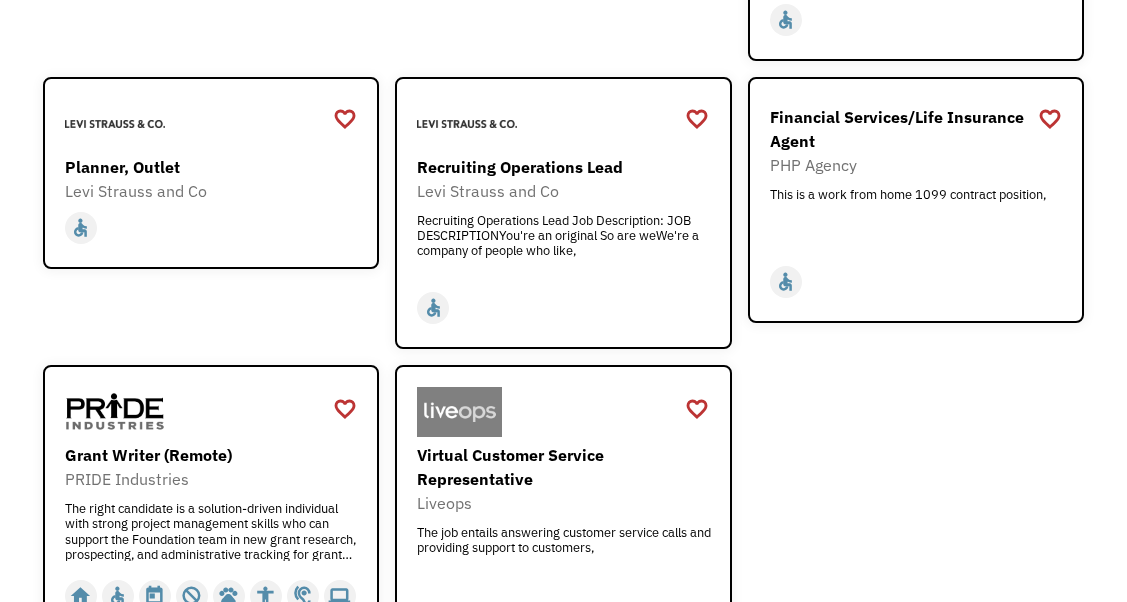 scroll, scrollTop: 3036, scrollLeft: 0, axis: vertical 